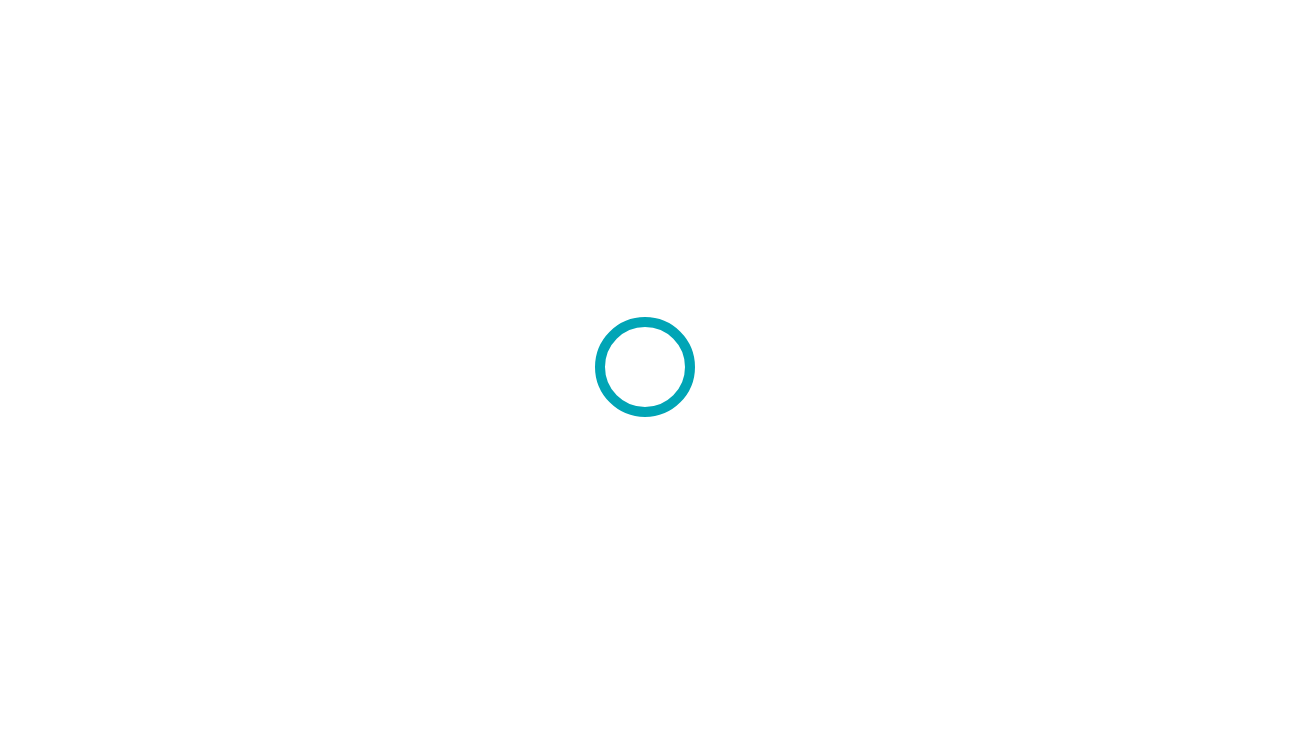 scroll, scrollTop: 0, scrollLeft: 0, axis: both 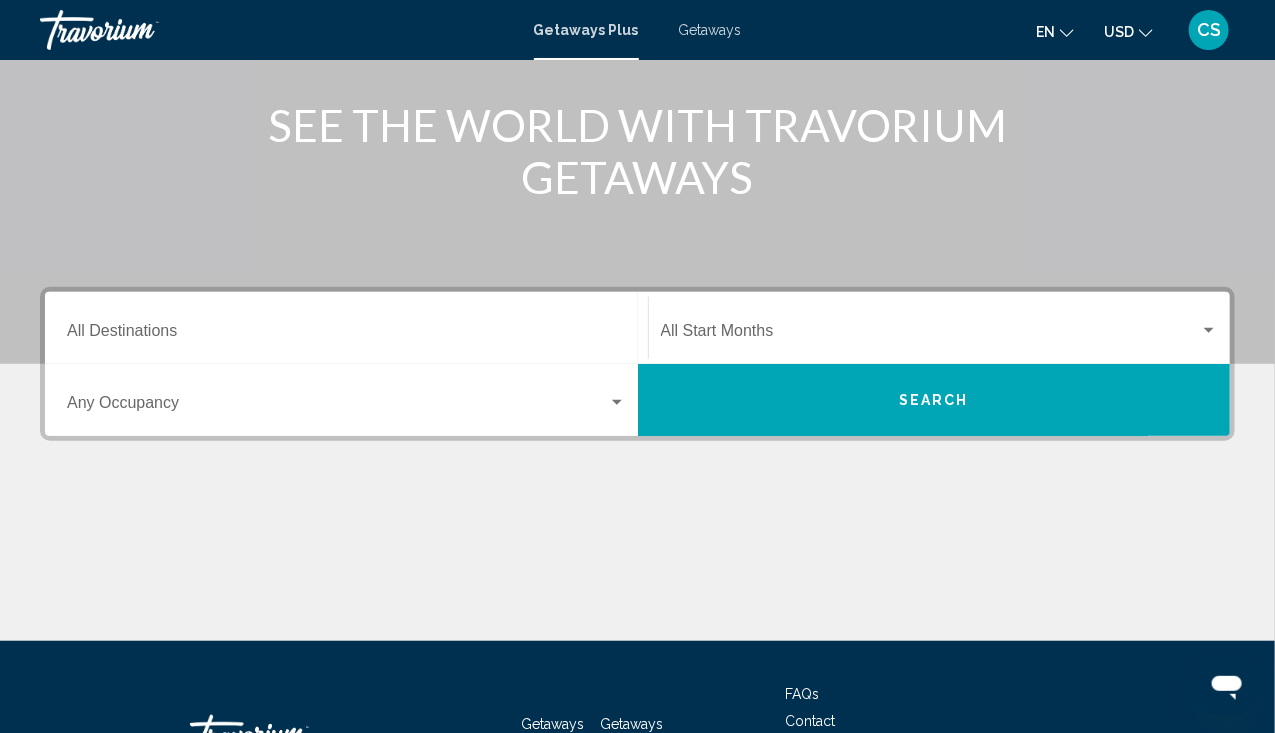 click on "Destination All Destinations" at bounding box center (346, 328) 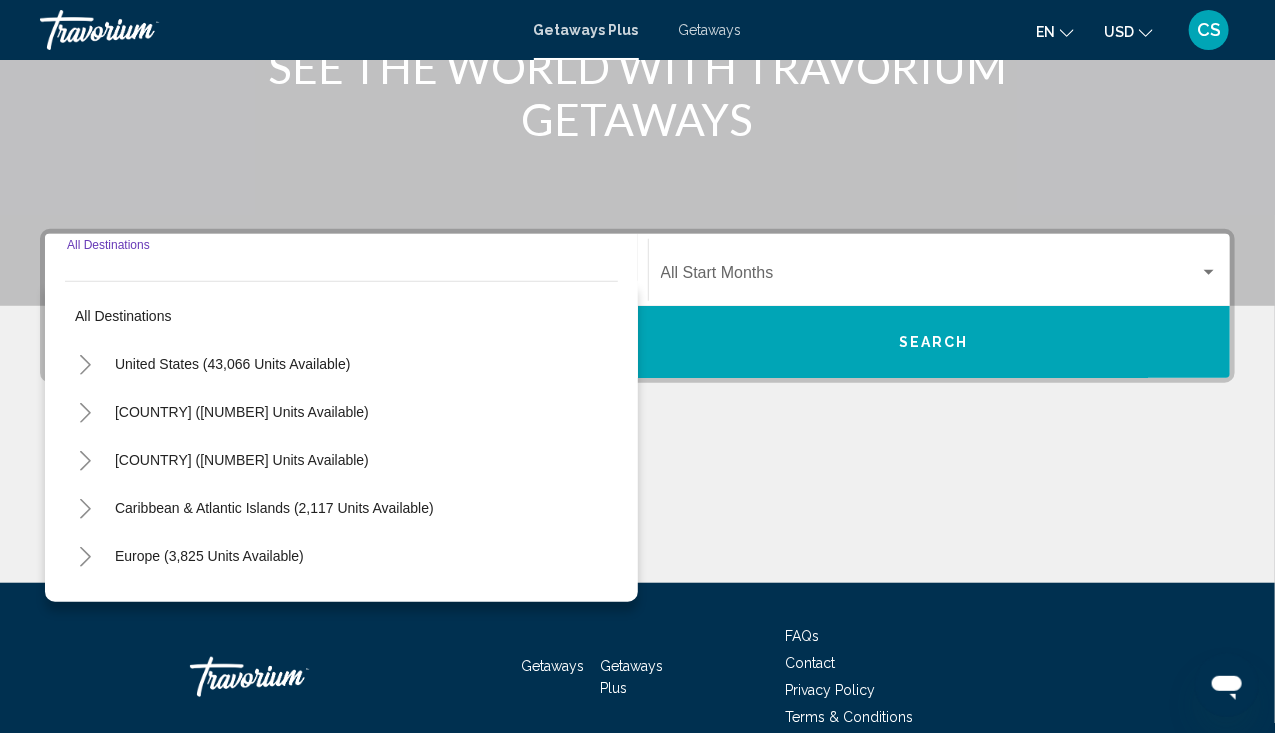 scroll, scrollTop: 387, scrollLeft: 0, axis: vertical 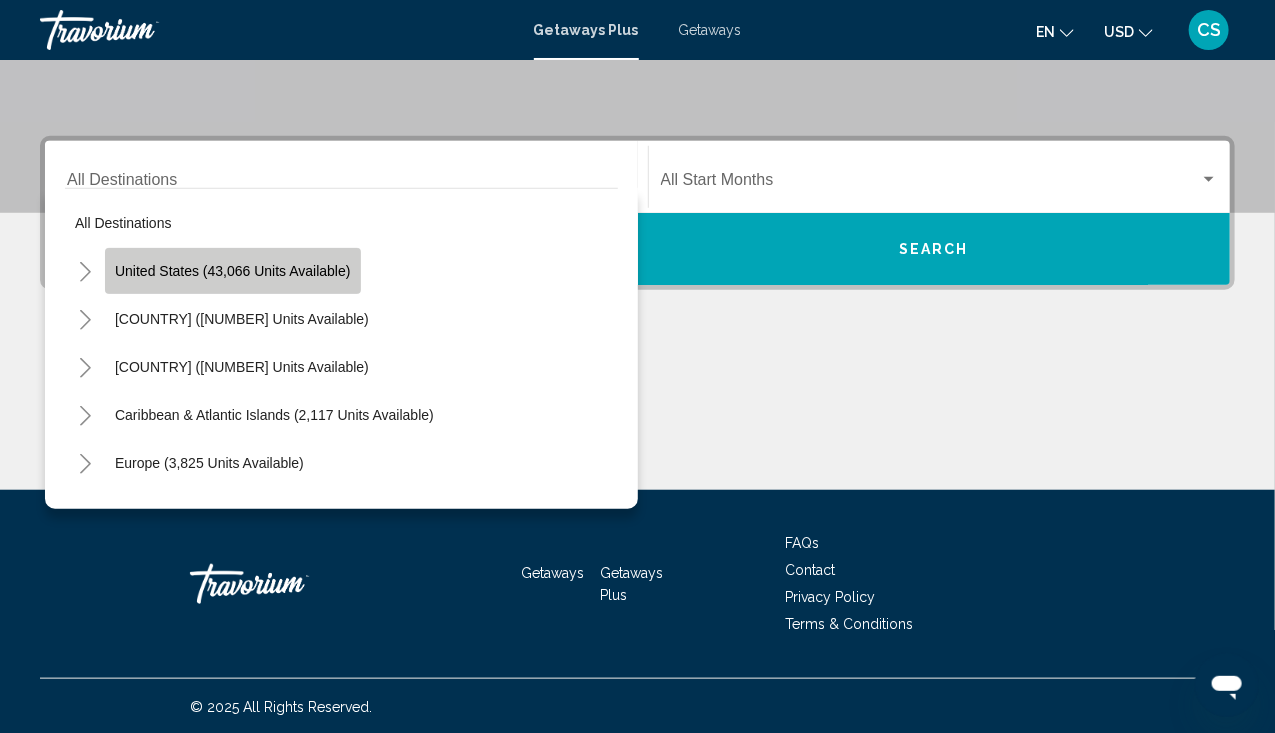 click on "United States (43,066 units available)" at bounding box center (233, 271) 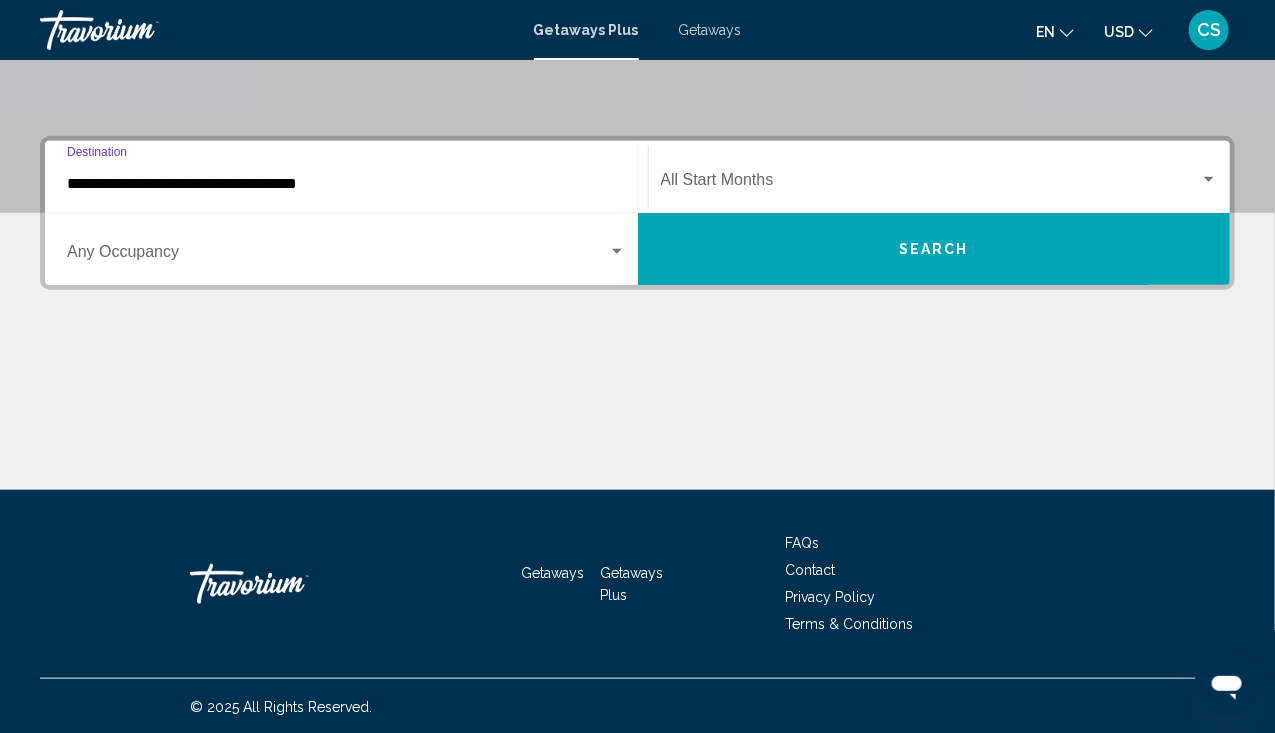 click at bounding box center (617, 251) 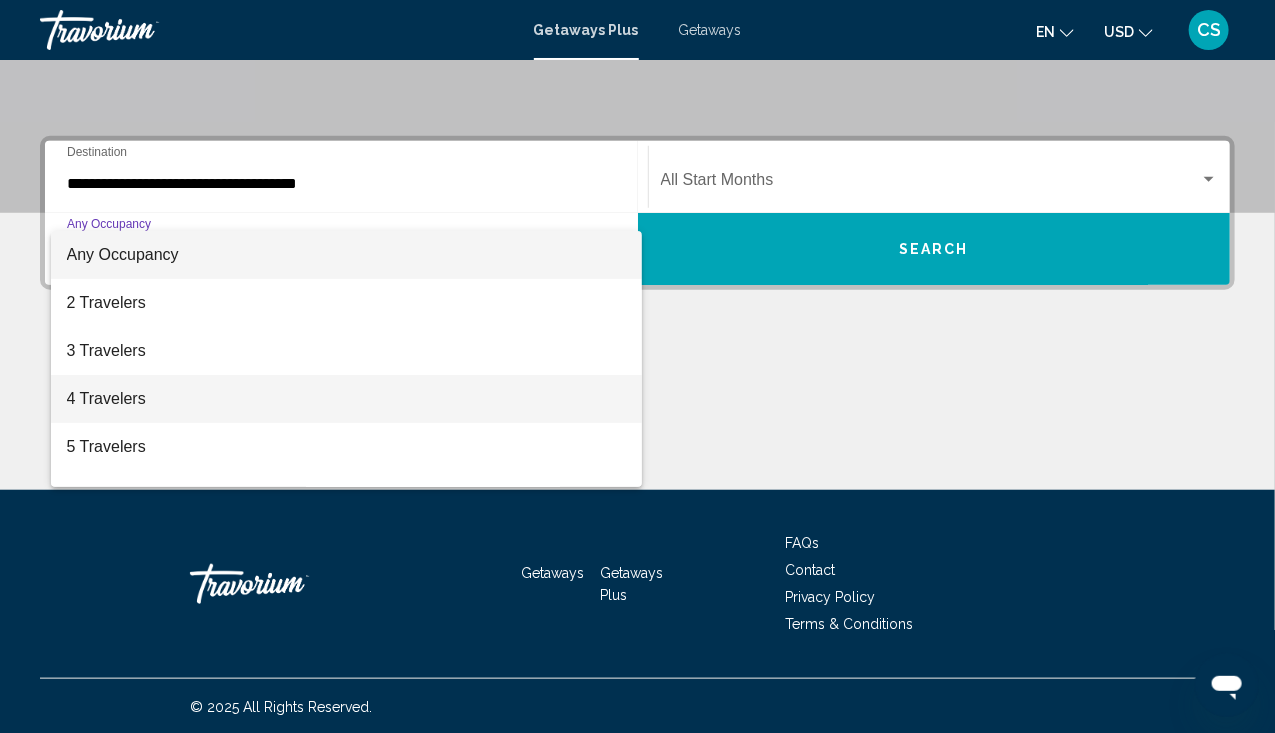 click on "4 Travelers" at bounding box center (346, 399) 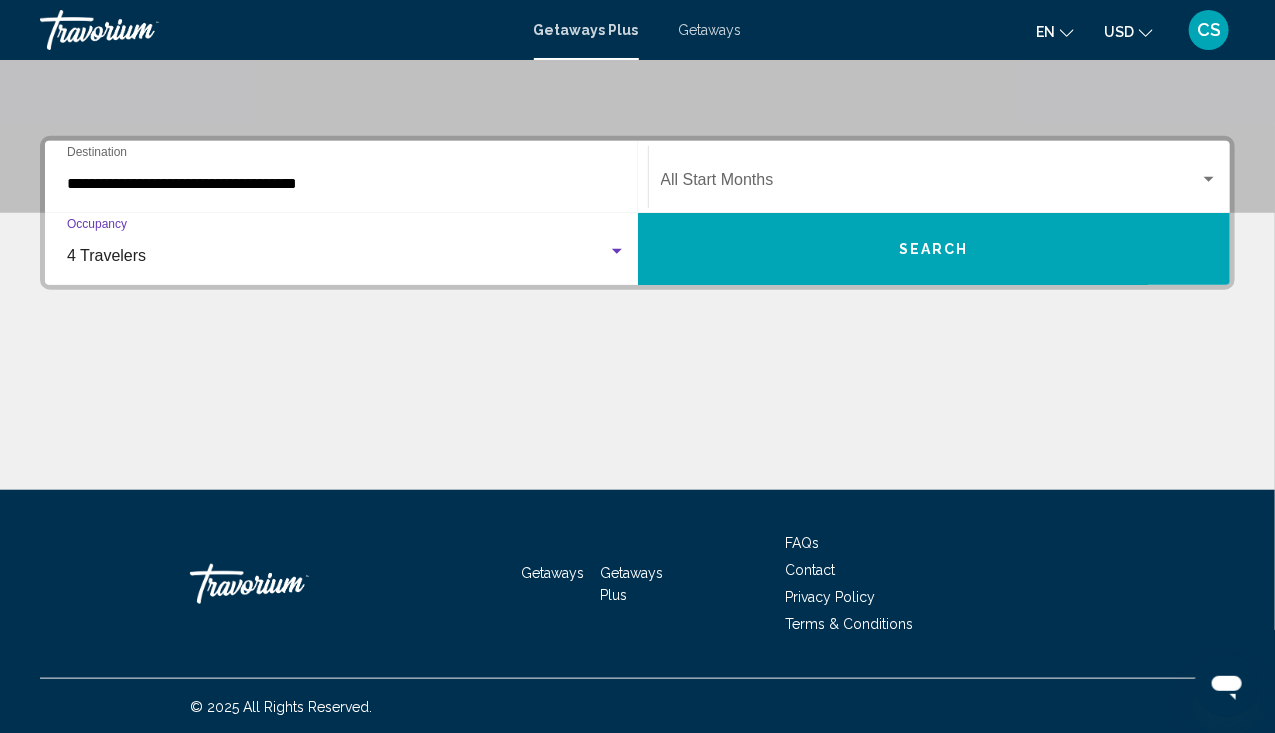 click on "Start Month All Start Months" at bounding box center [940, 177] 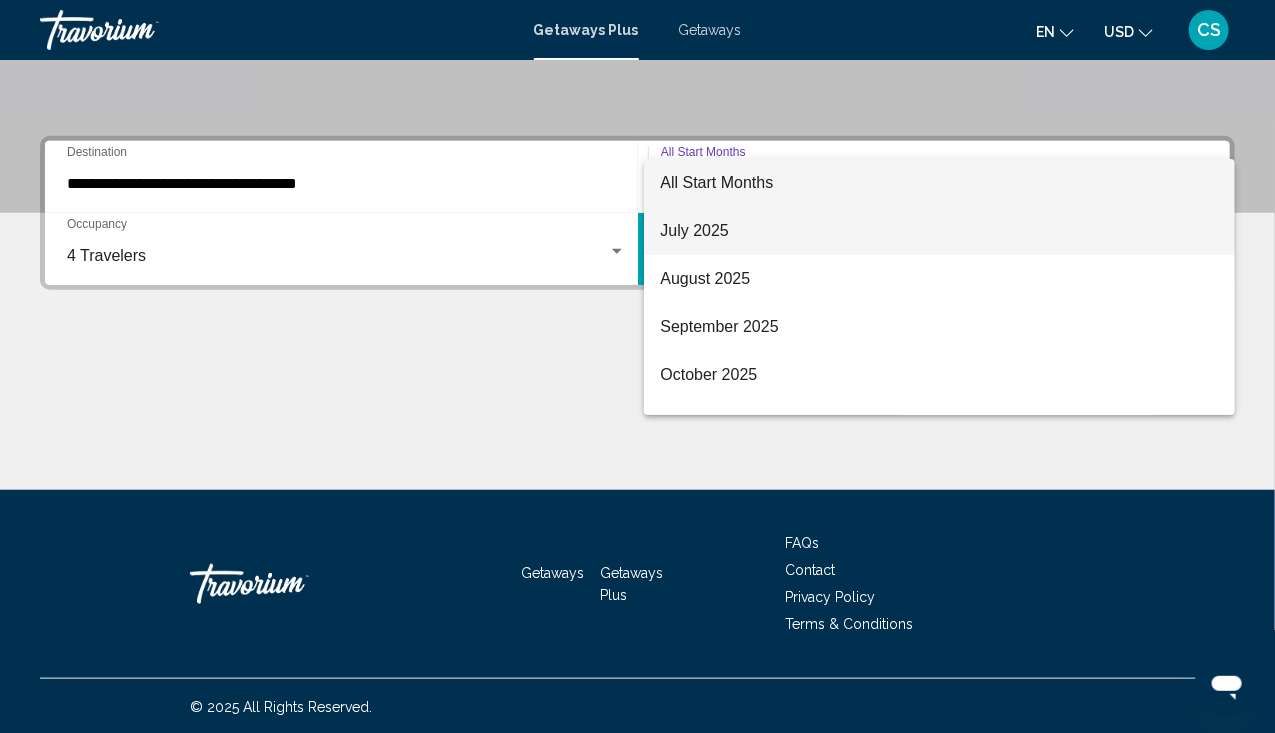 click on "July 2025" at bounding box center [939, 231] 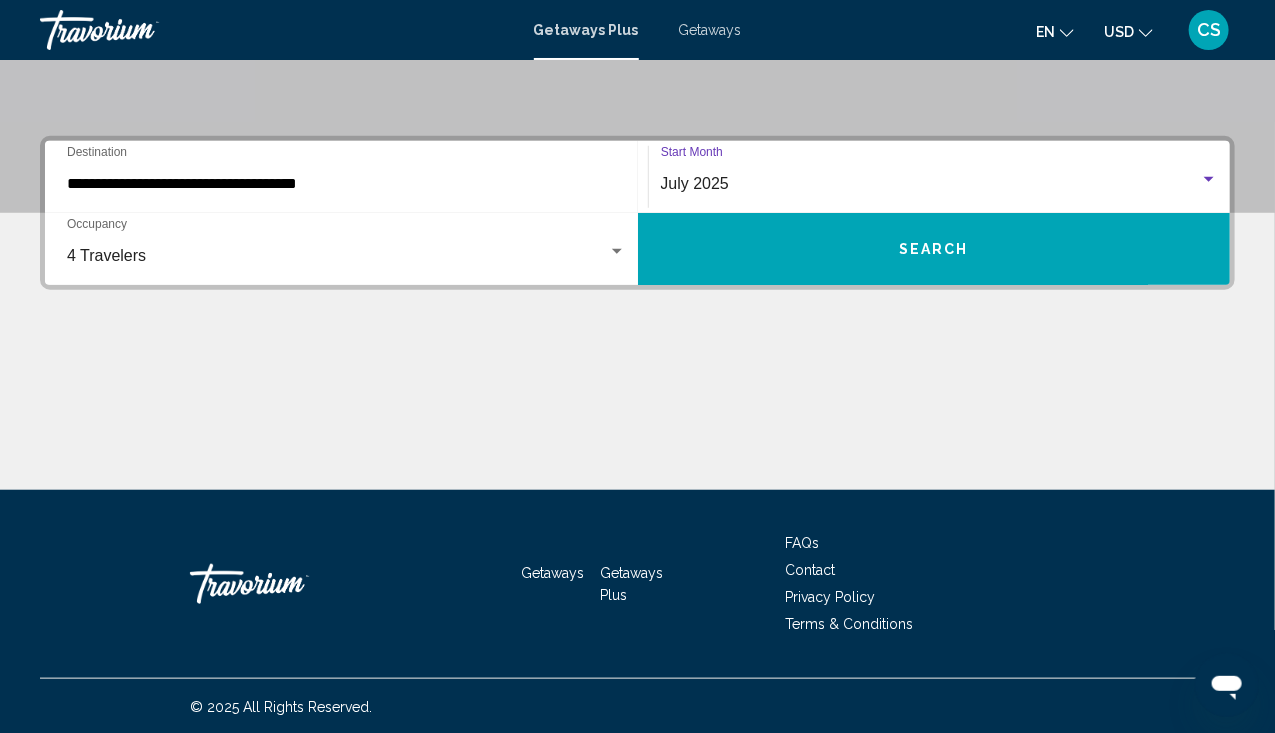 click on "Search" at bounding box center [934, 249] 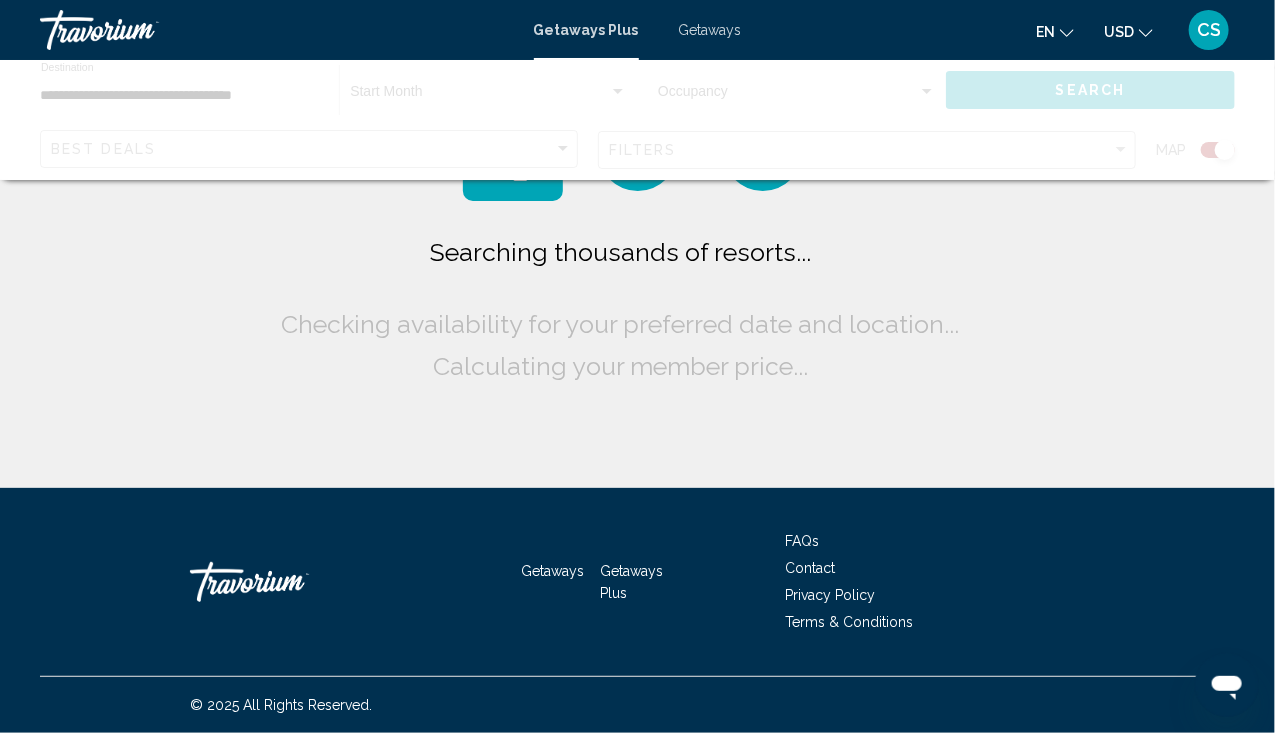 scroll, scrollTop: 0, scrollLeft: 0, axis: both 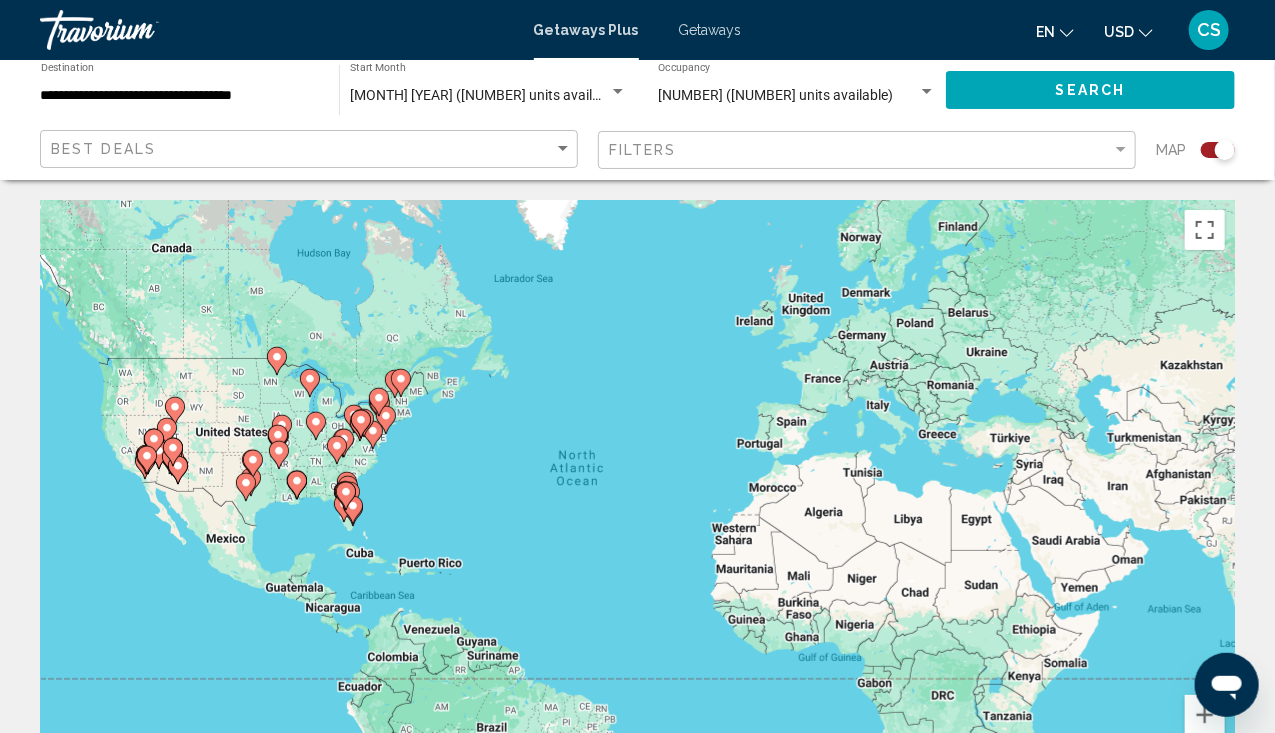 click on "**********" at bounding box center (180, 96) 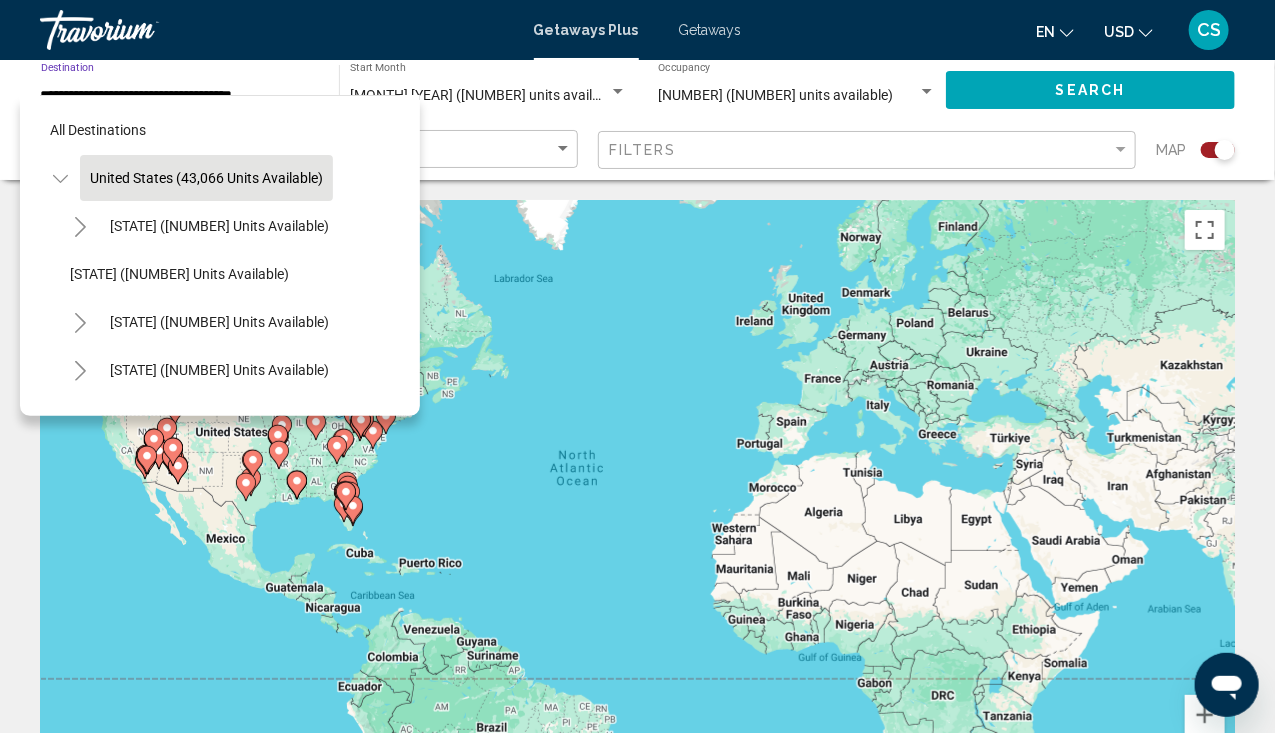 click on "To navigate, press the arrow keys. To activate drag with keyboard, press Alt + Enter. Once in keyboard drag state, use the arrow keys to move the marker. To complete the drag, press the Enter key. To cancel, press Escape." at bounding box center [637, 500] 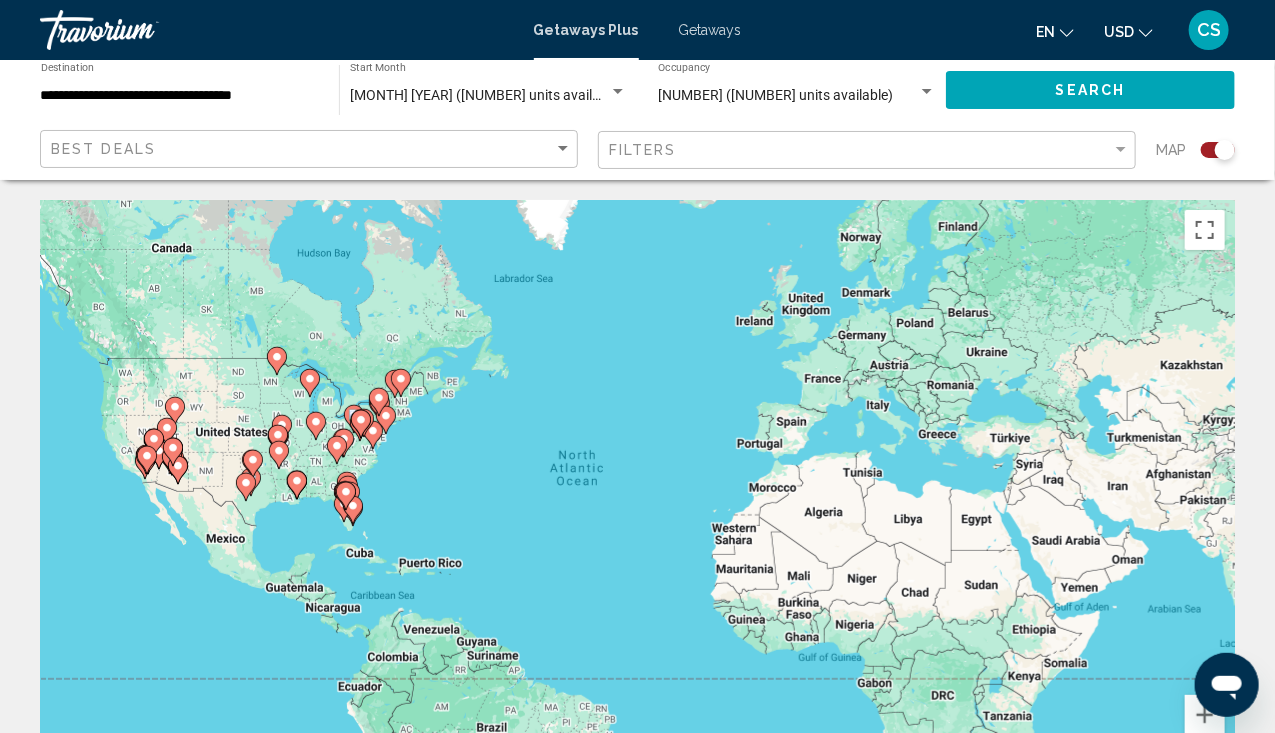 click at bounding box center (146, 456) 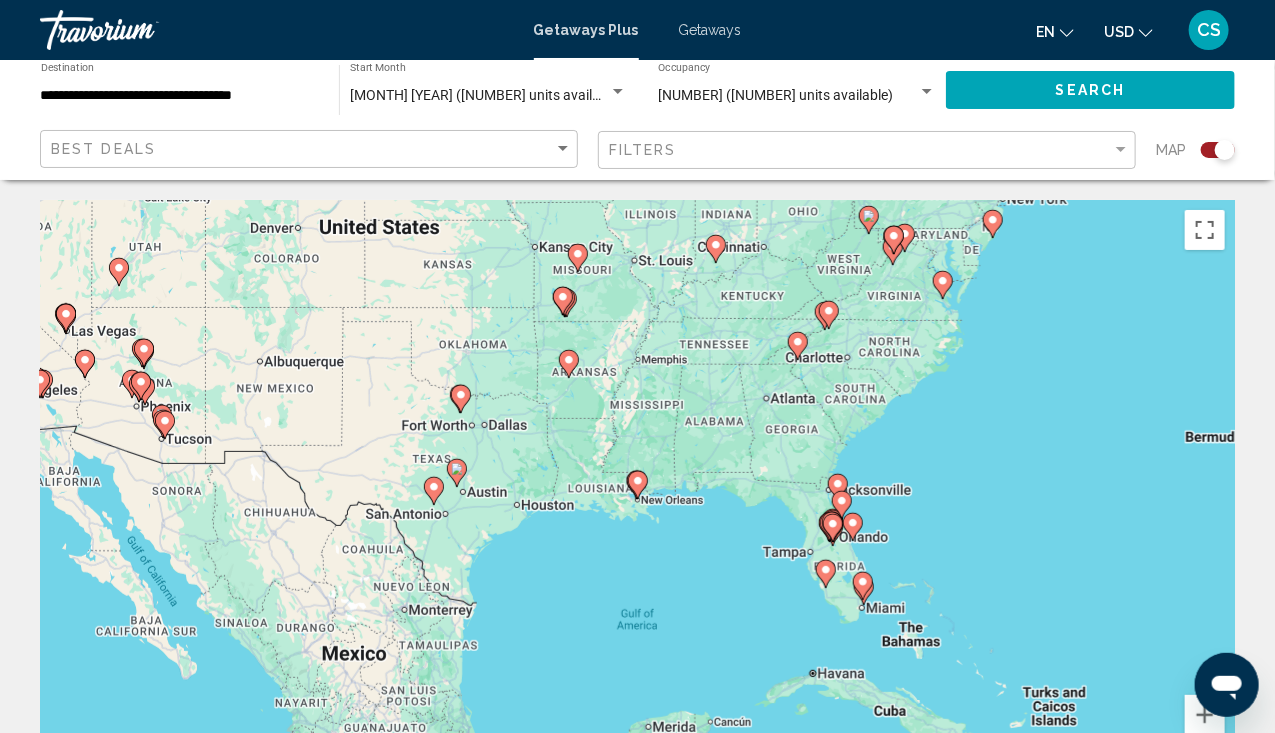 click at bounding box center [37, 378] 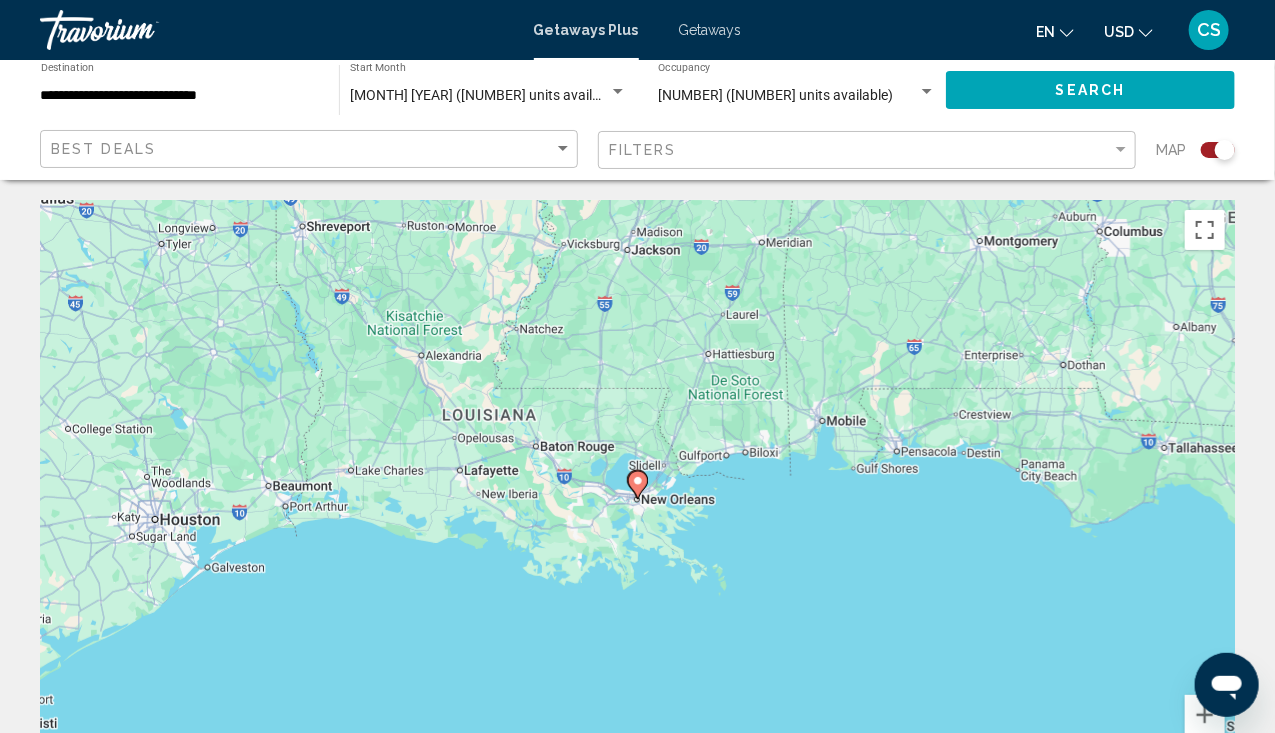 click at bounding box center [637, 480] 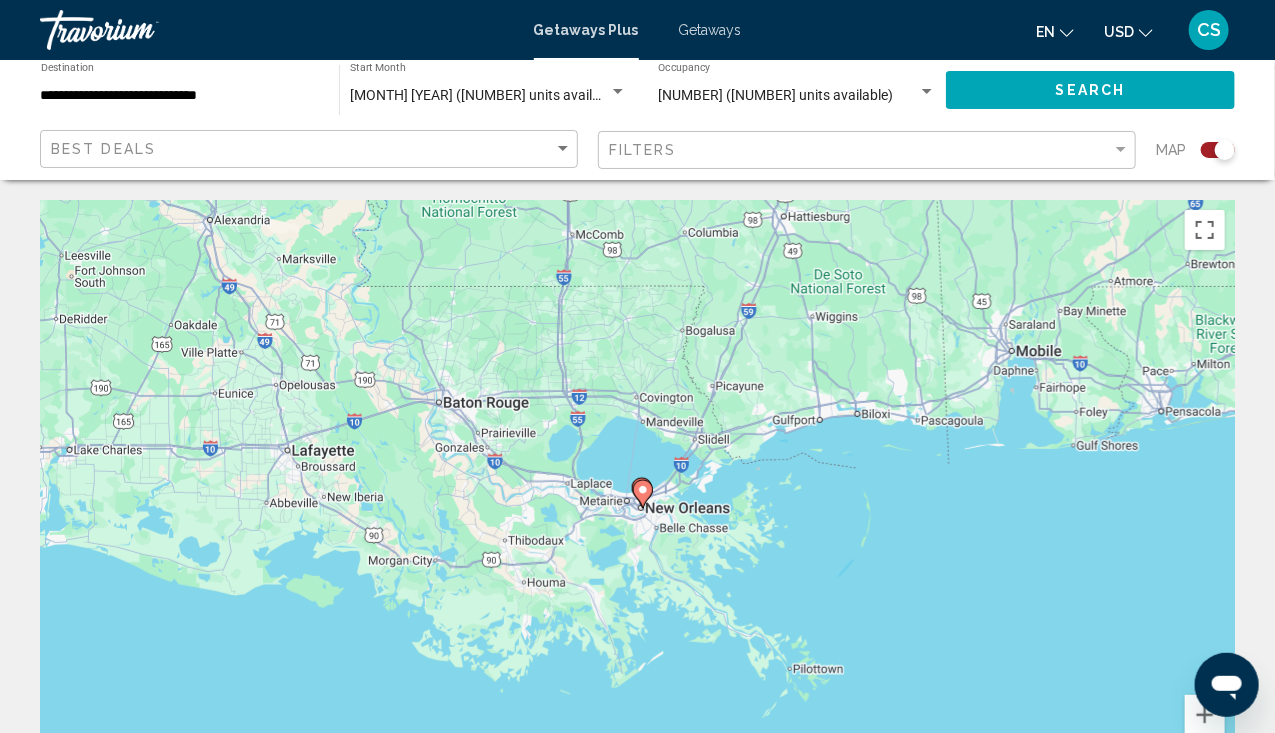 click at bounding box center [642, 488] 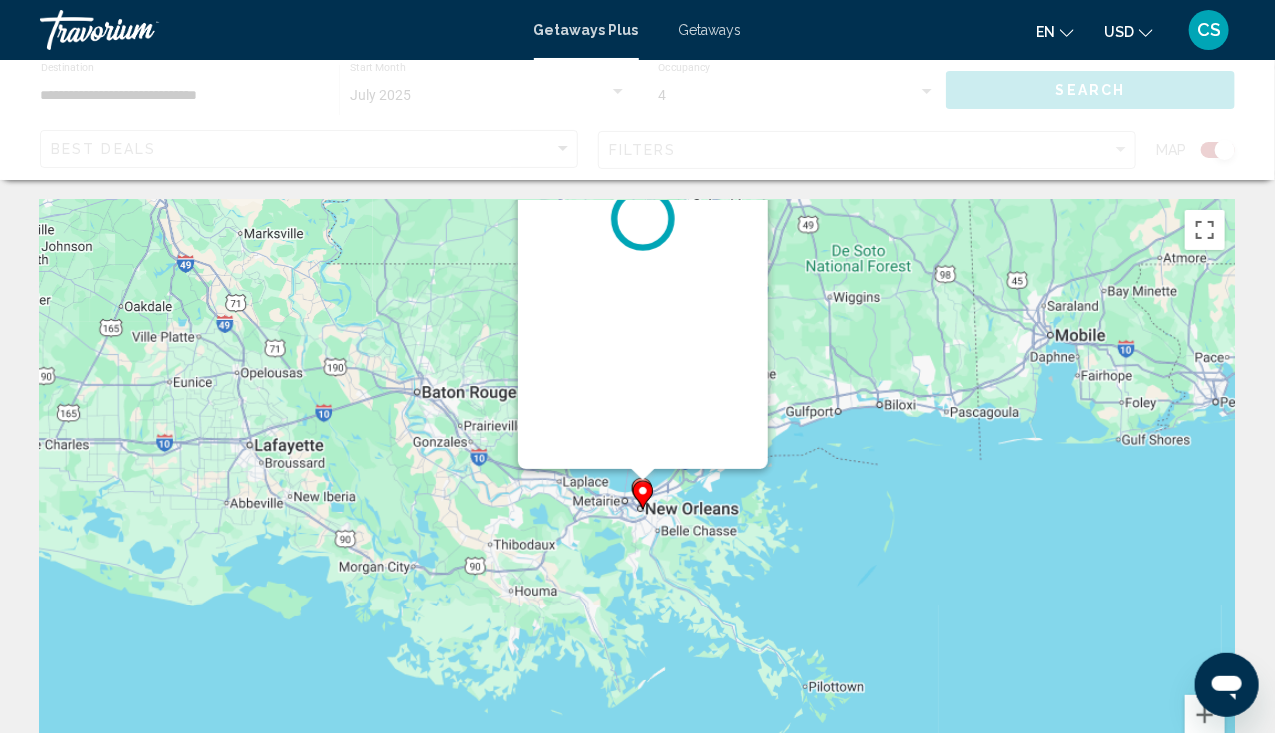 click at bounding box center [642, 493] 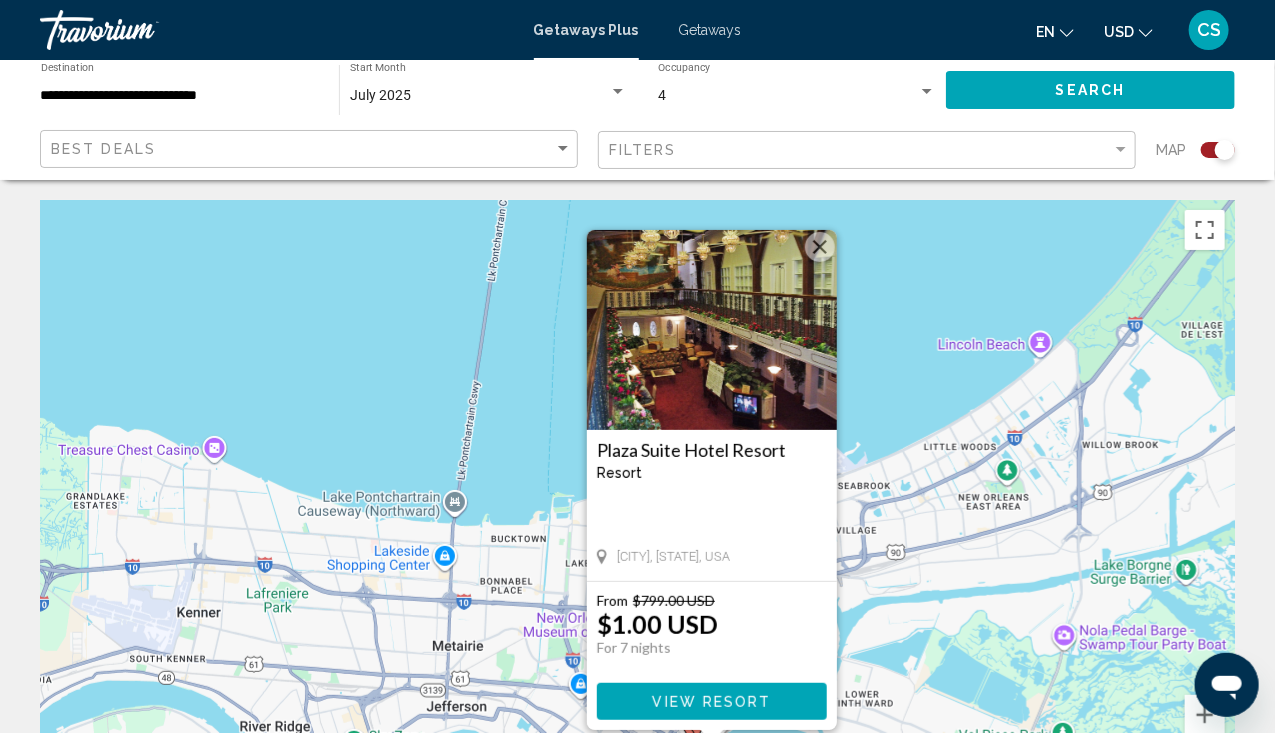 click on "Search" at bounding box center (1090, 89) 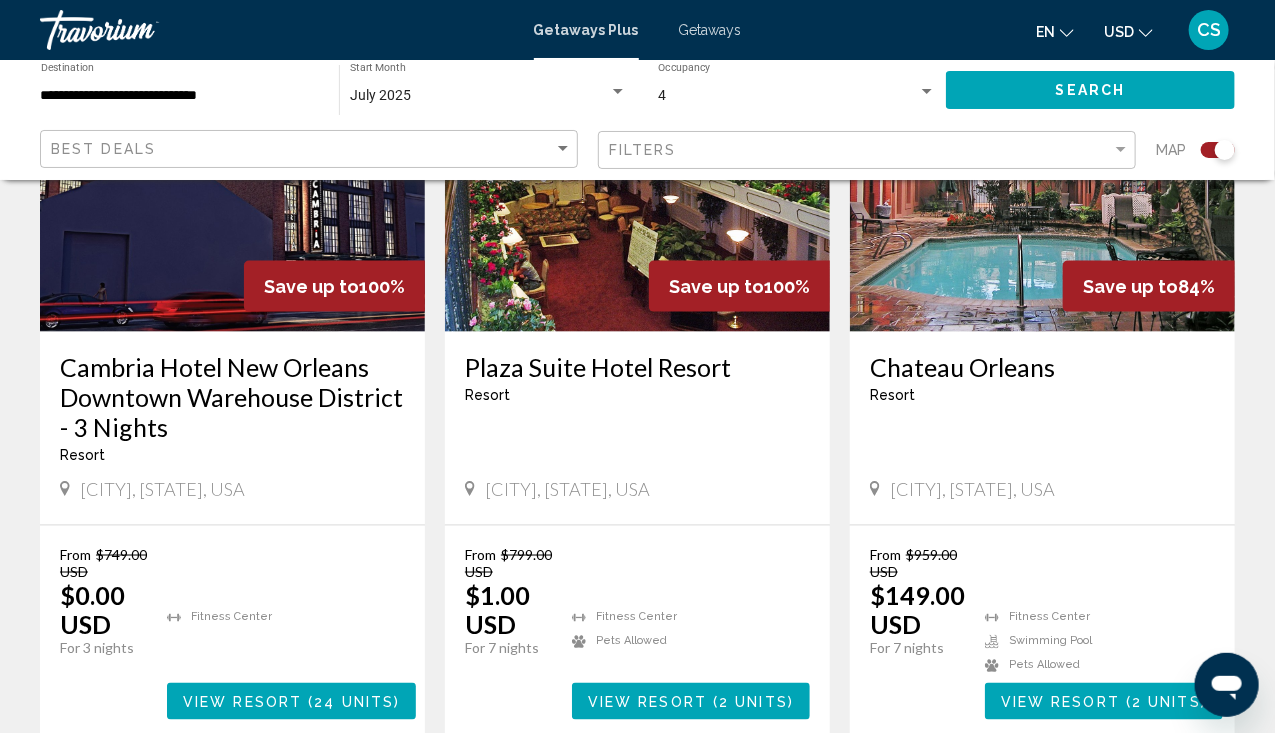 scroll, scrollTop: 881, scrollLeft: 0, axis: vertical 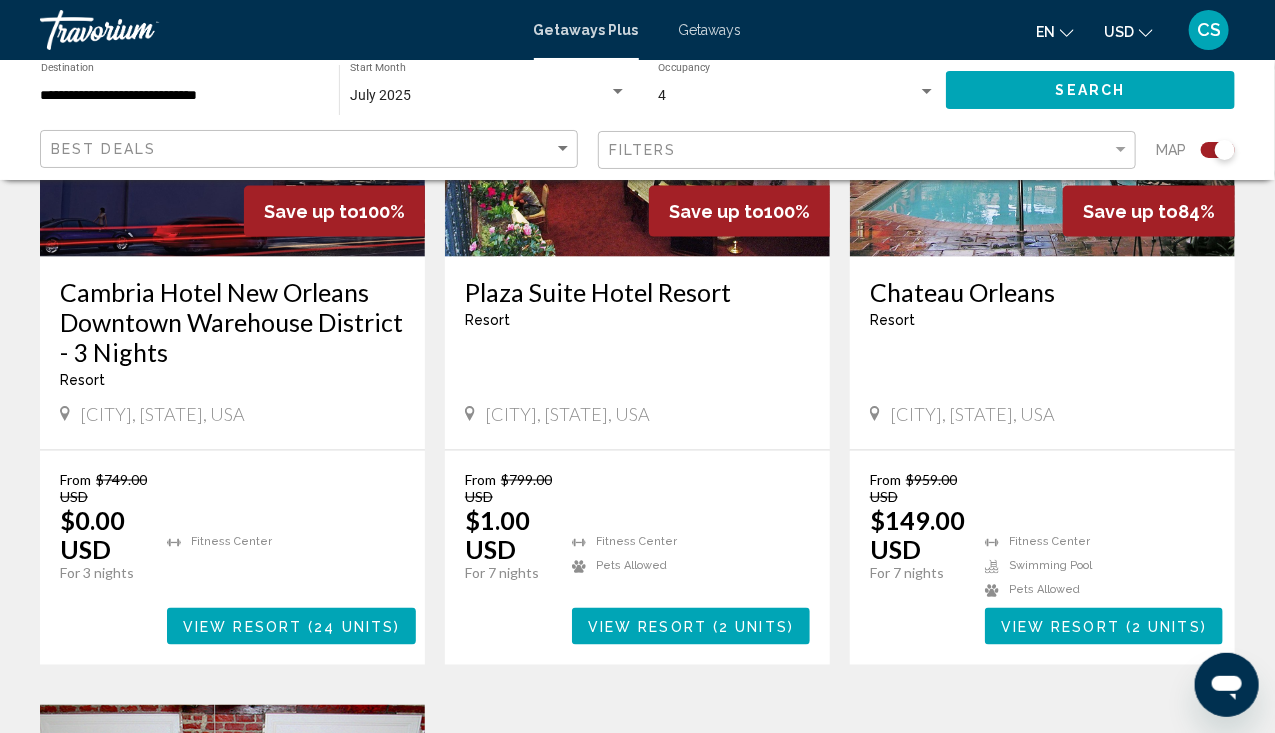 click on "2 units" at bounding box center (753, 627) 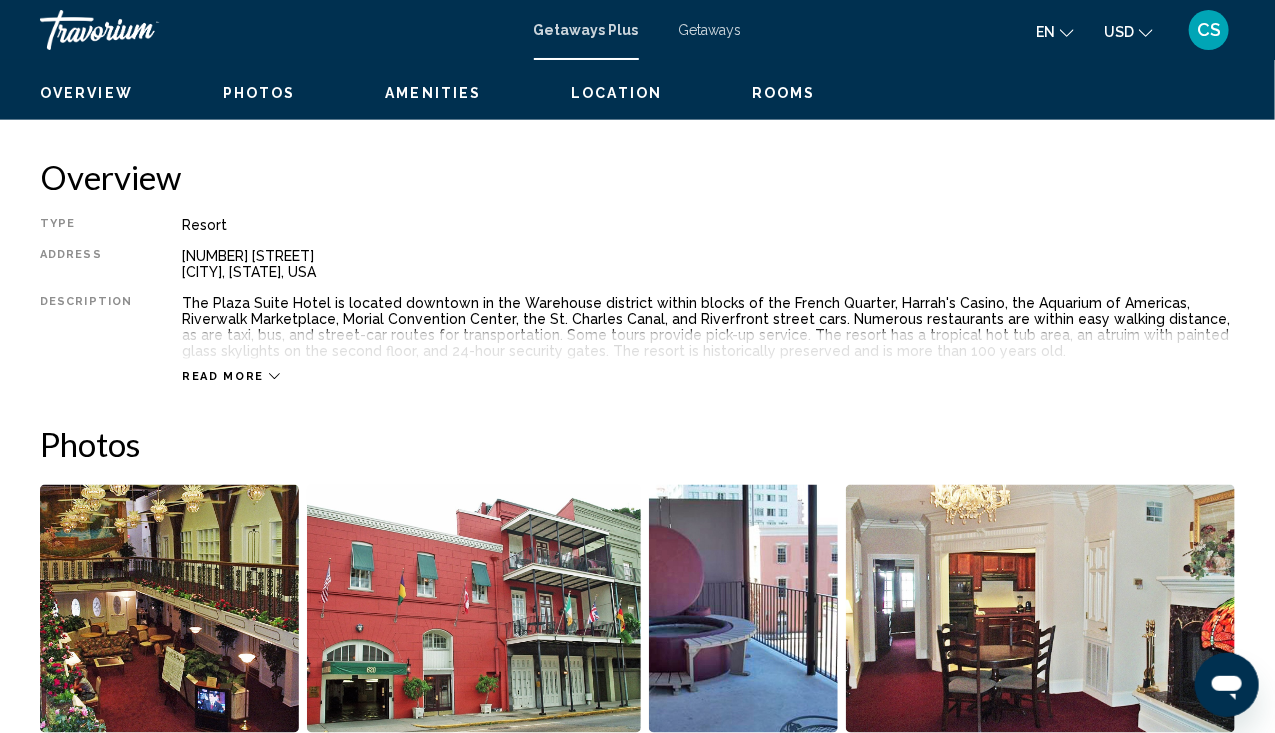 scroll, scrollTop: 168, scrollLeft: 0, axis: vertical 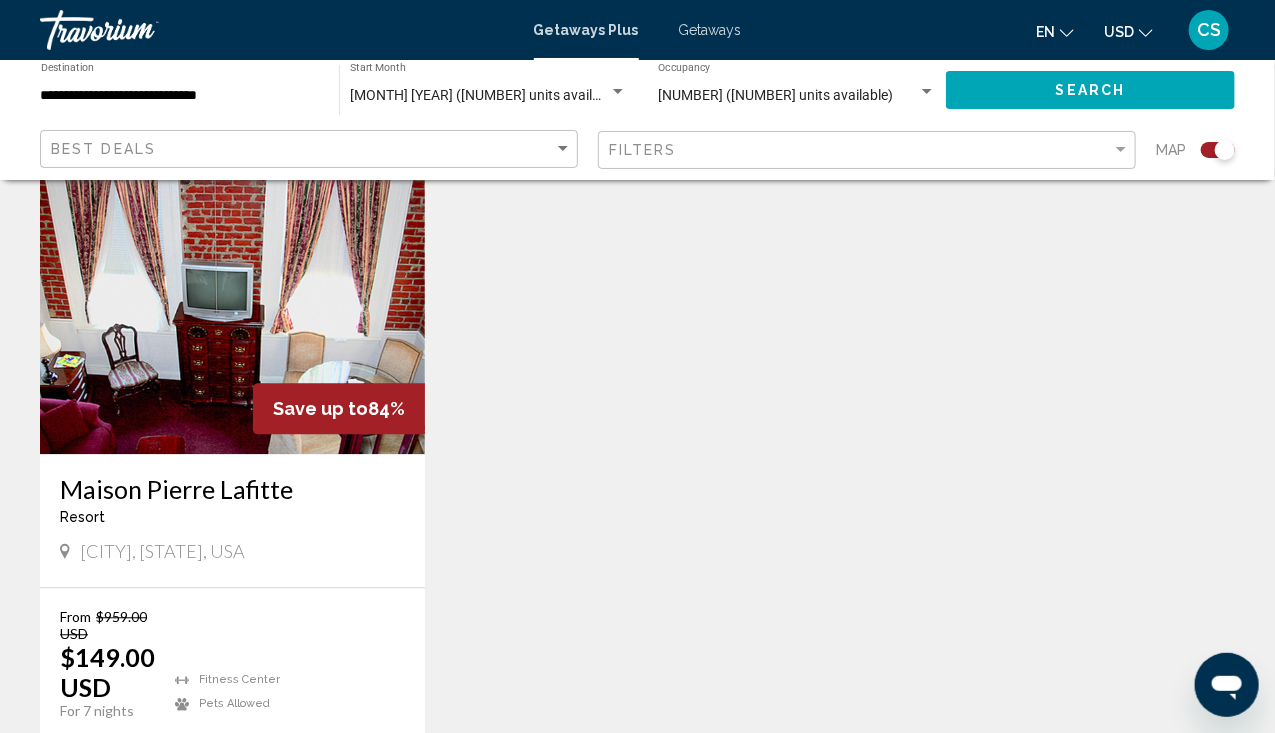 click at bounding box center [232, 294] 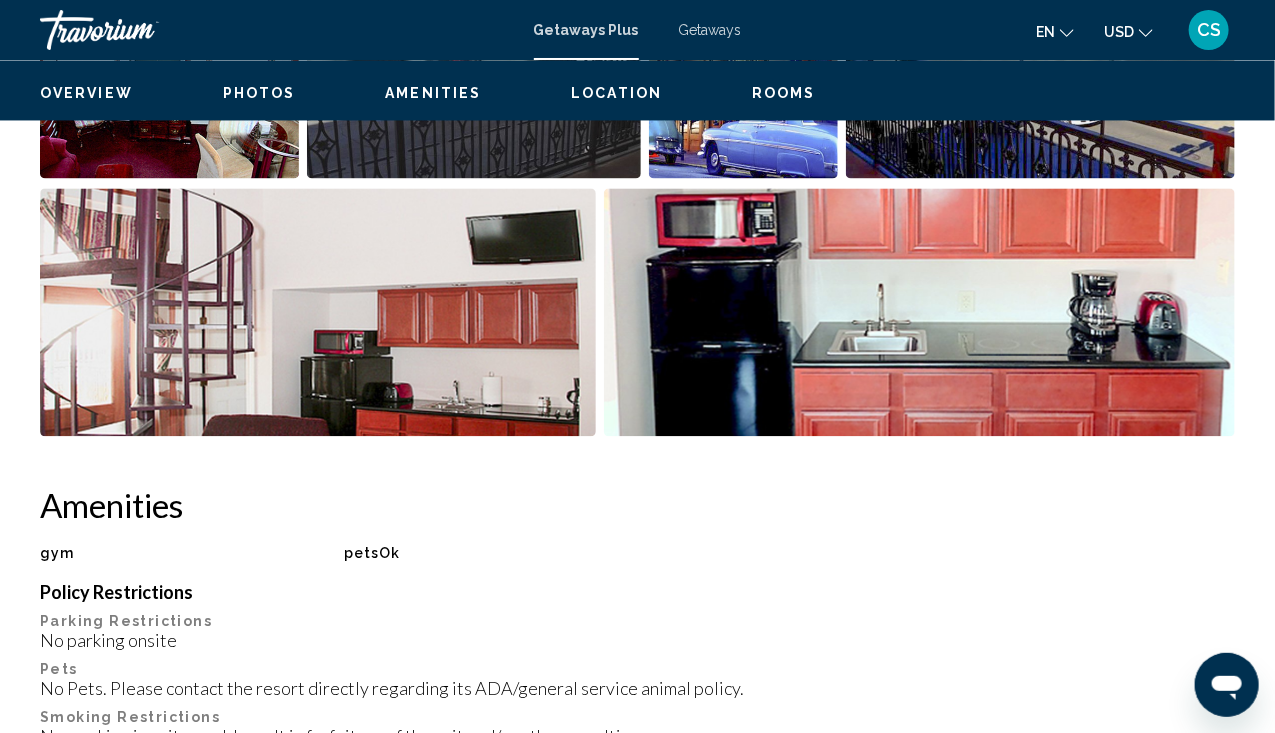 scroll, scrollTop: 168, scrollLeft: 0, axis: vertical 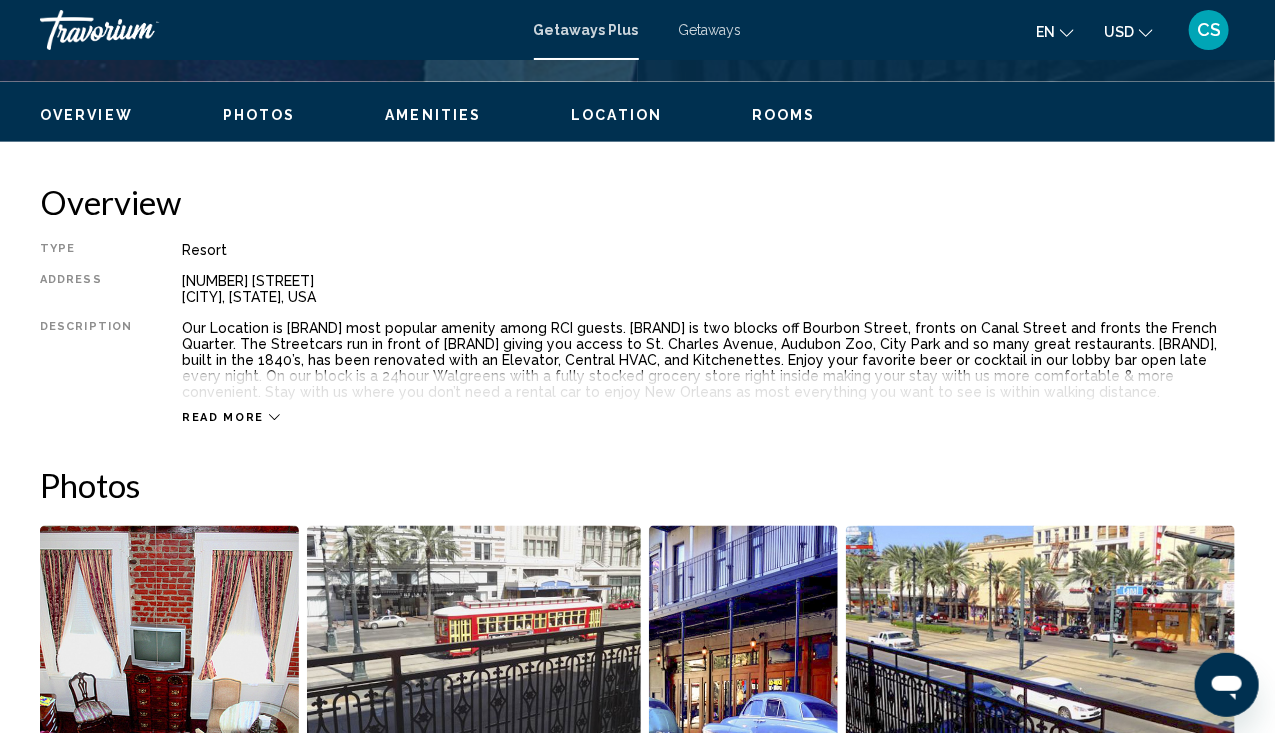 click at bounding box center [274, 417] 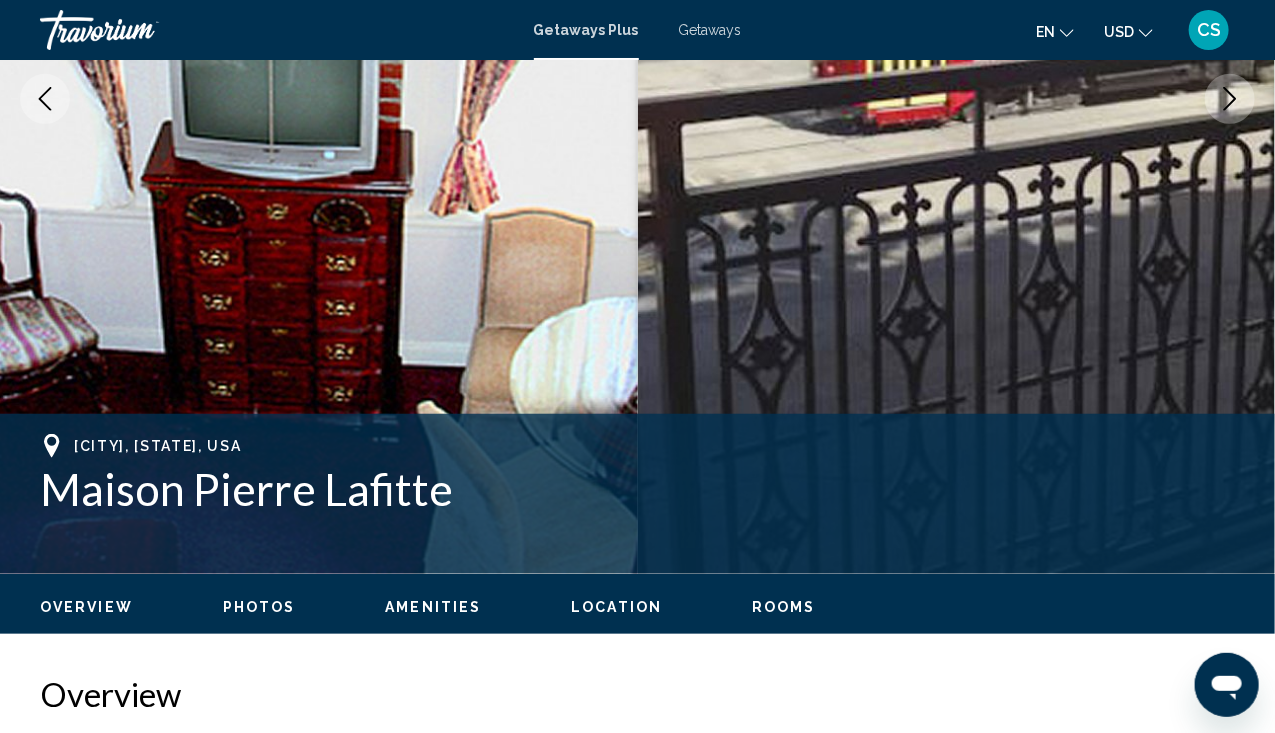 scroll, scrollTop: 411, scrollLeft: 0, axis: vertical 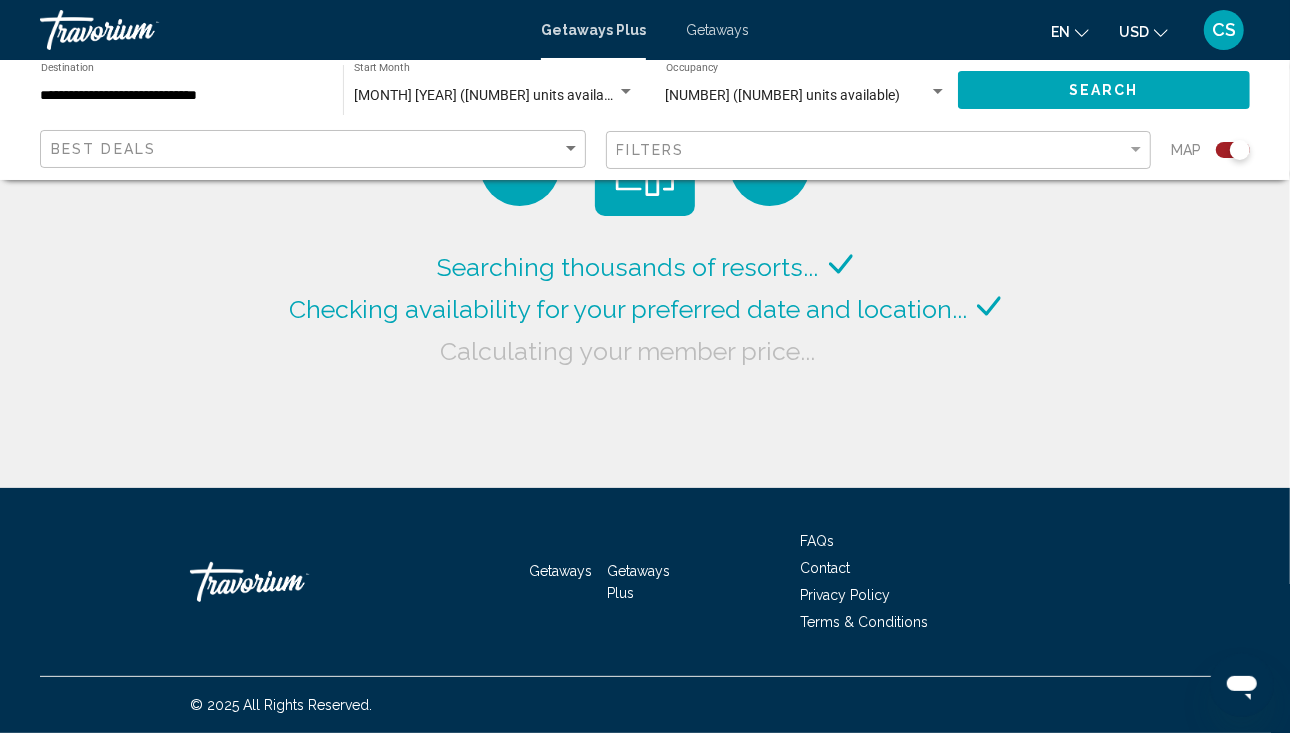 click on "**********" at bounding box center (182, 90) 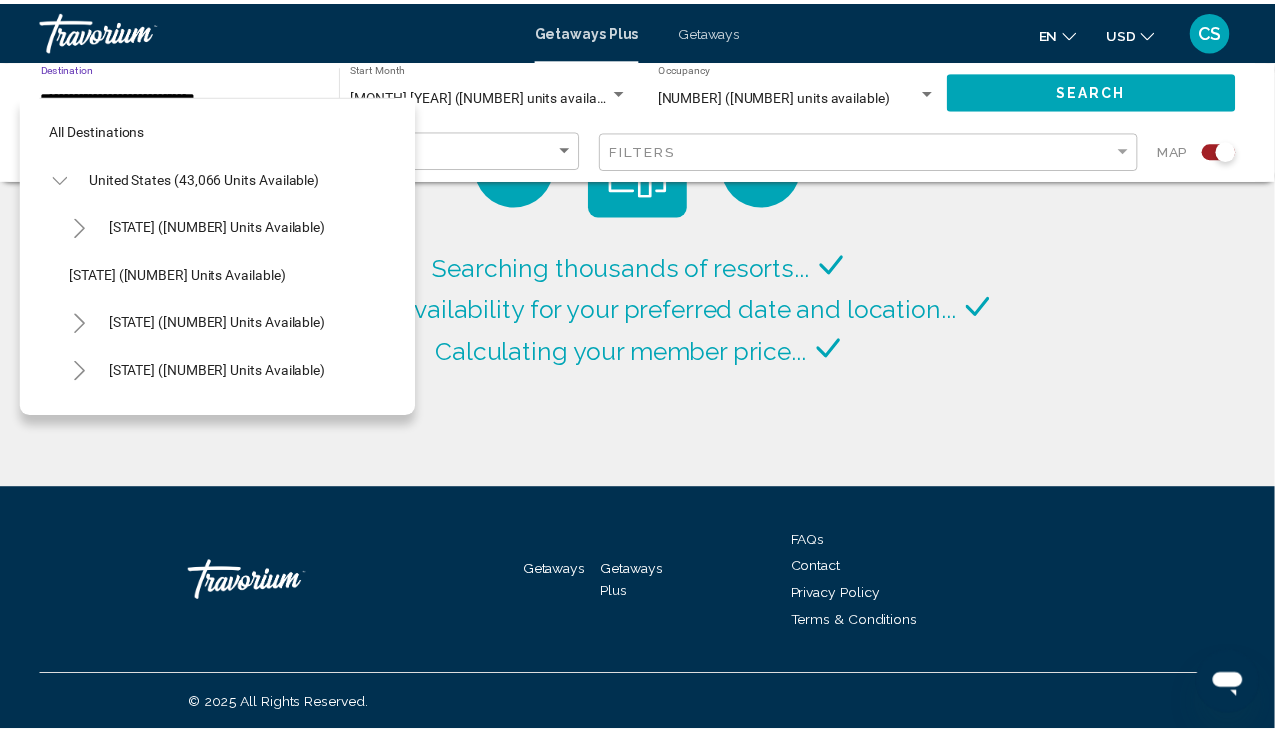 scroll, scrollTop: 510, scrollLeft: 0, axis: vertical 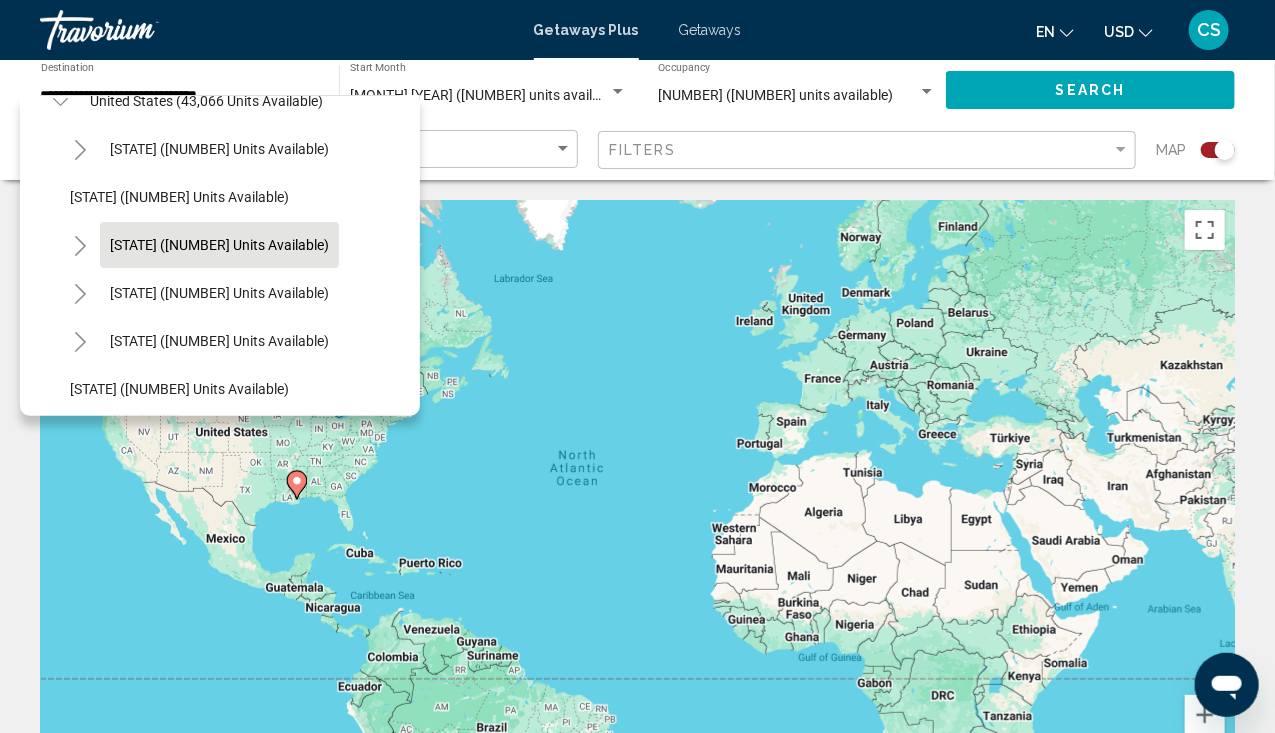 click on "[STATE] ([NUMBER] units available)" at bounding box center (219, 149) 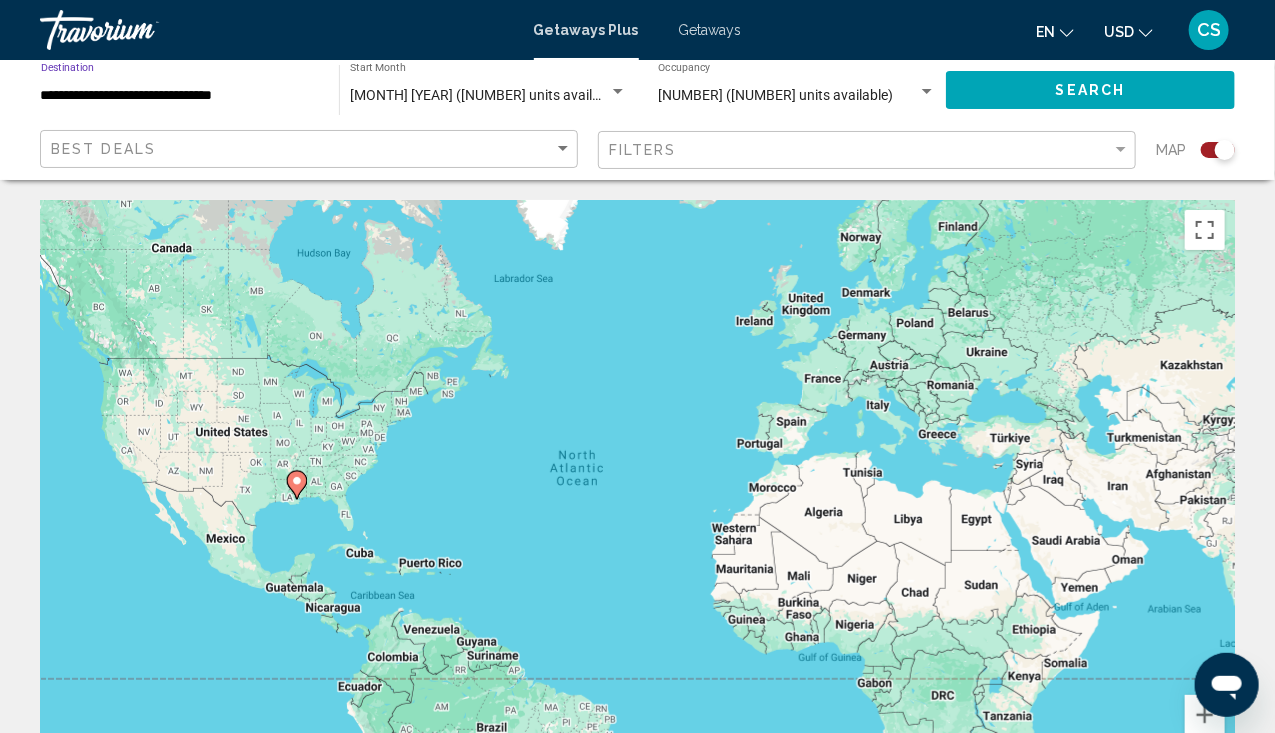 click on "Search" at bounding box center (1090, 89) 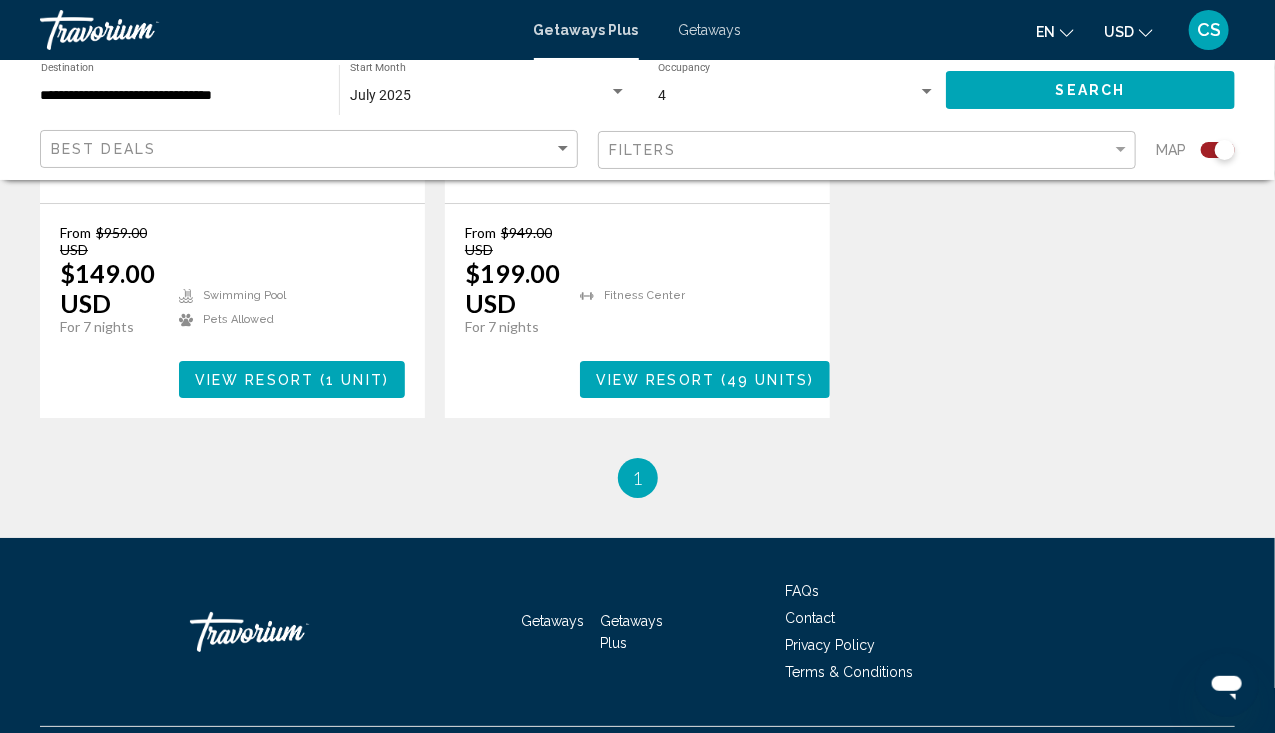 scroll, scrollTop: 2545, scrollLeft: 0, axis: vertical 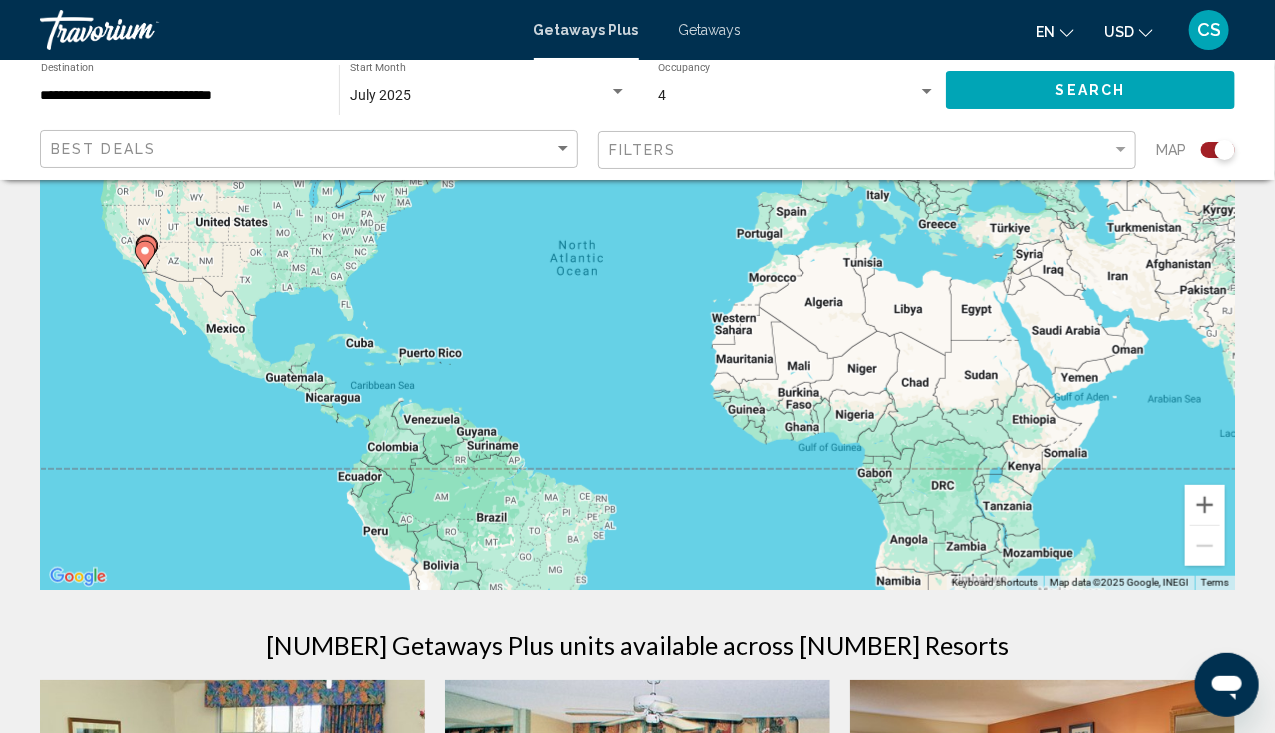 click at bounding box center [618, 91] 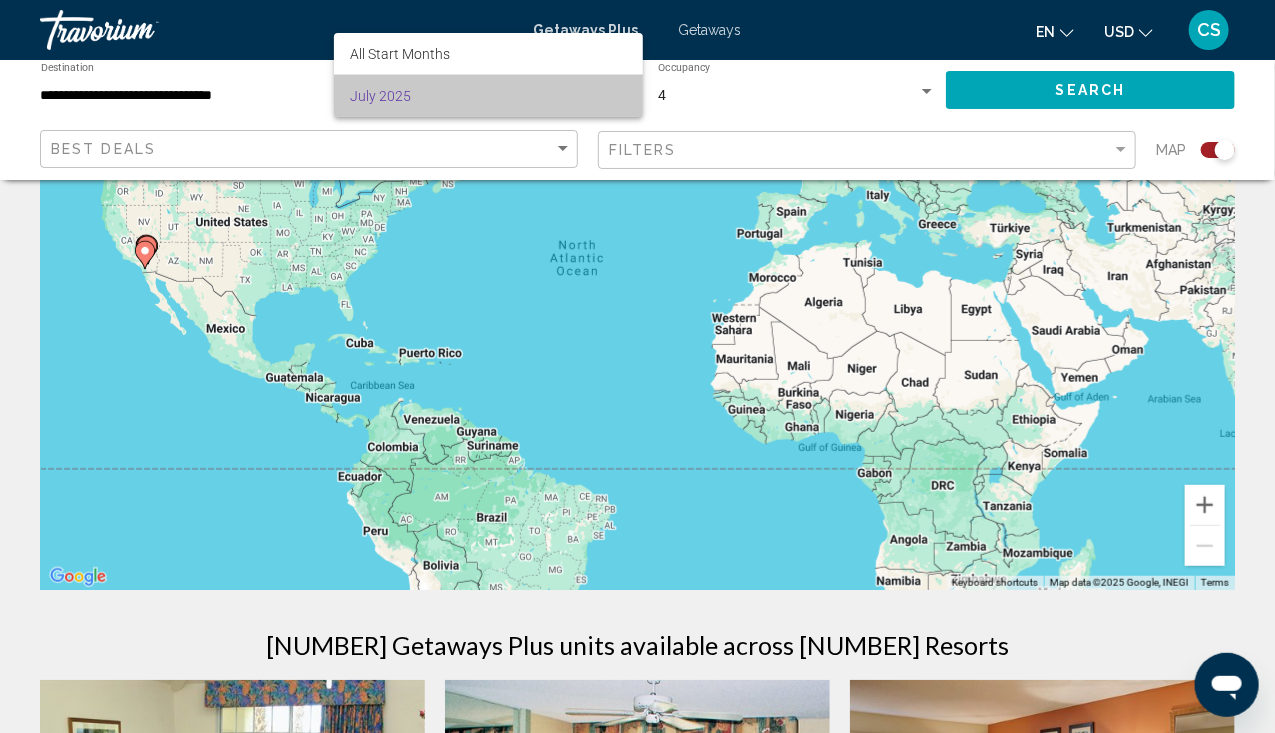 click on "July 2025" at bounding box center [488, 96] 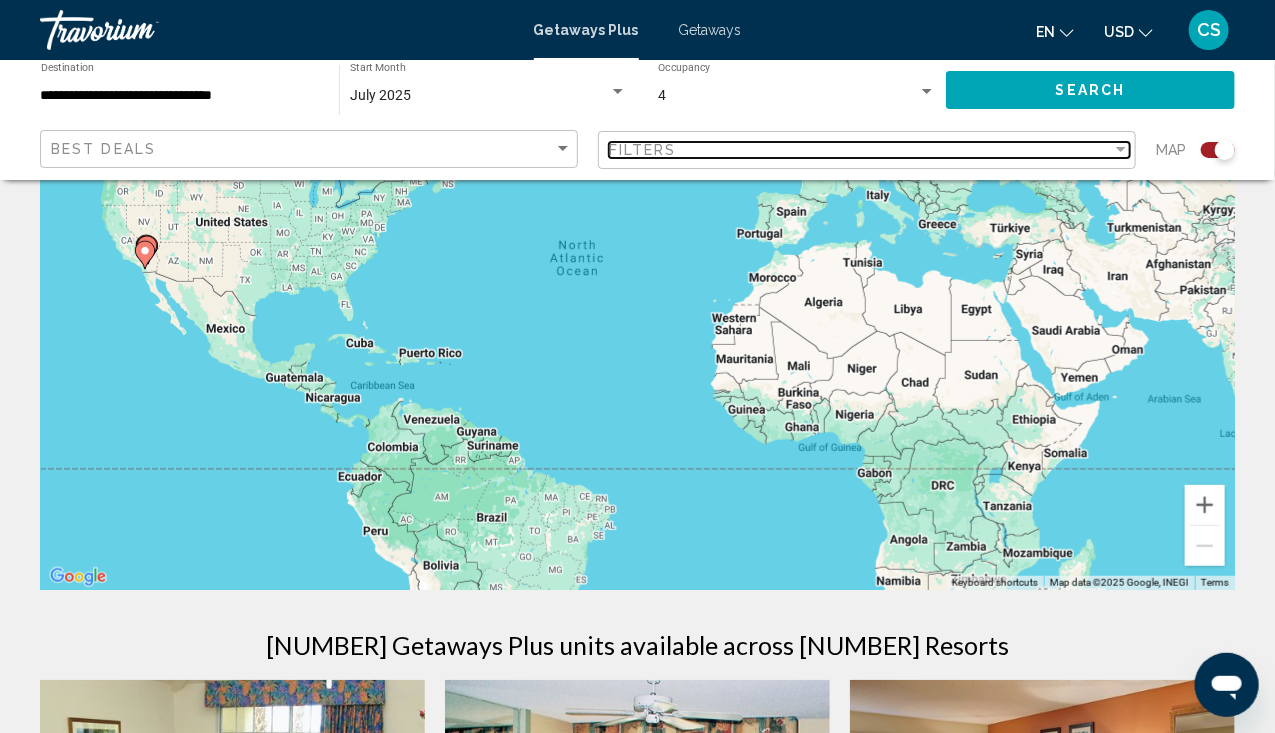 click at bounding box center (1121, 149) 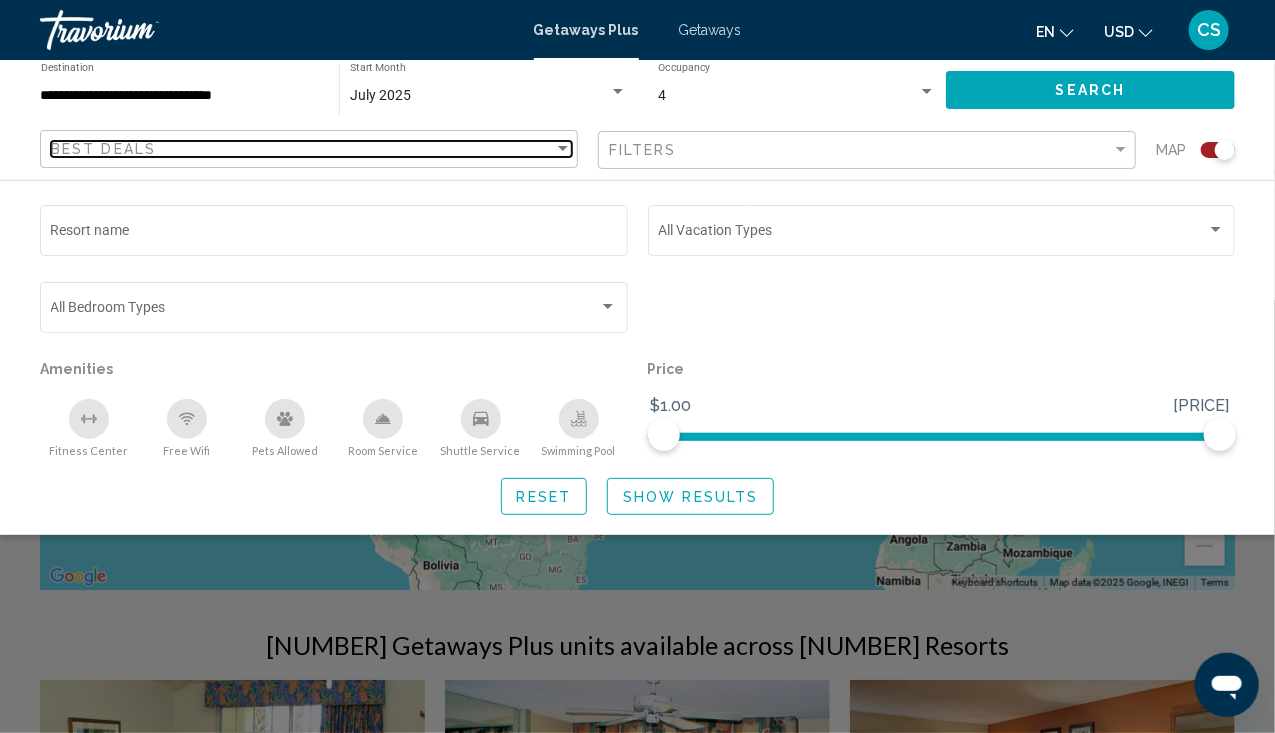 click at bounding box center [563, 149] 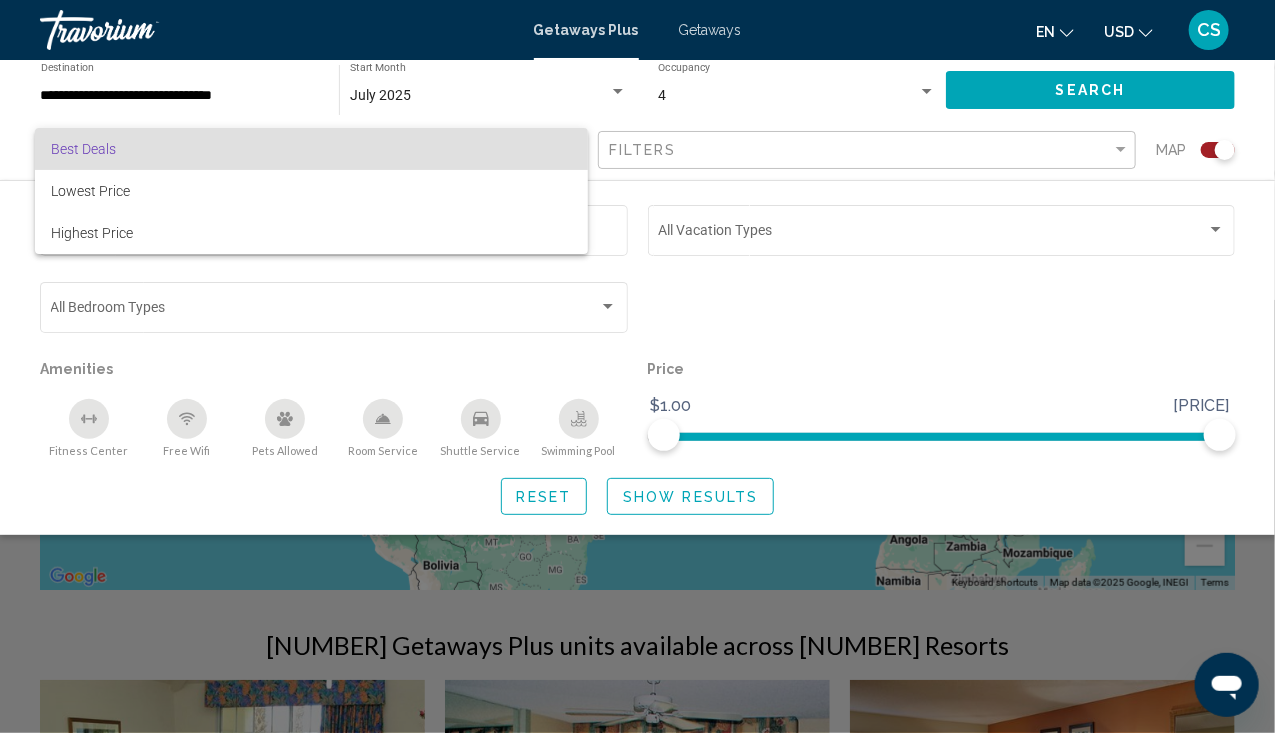 click on "Best Deals" at bounding box center [312, 149] 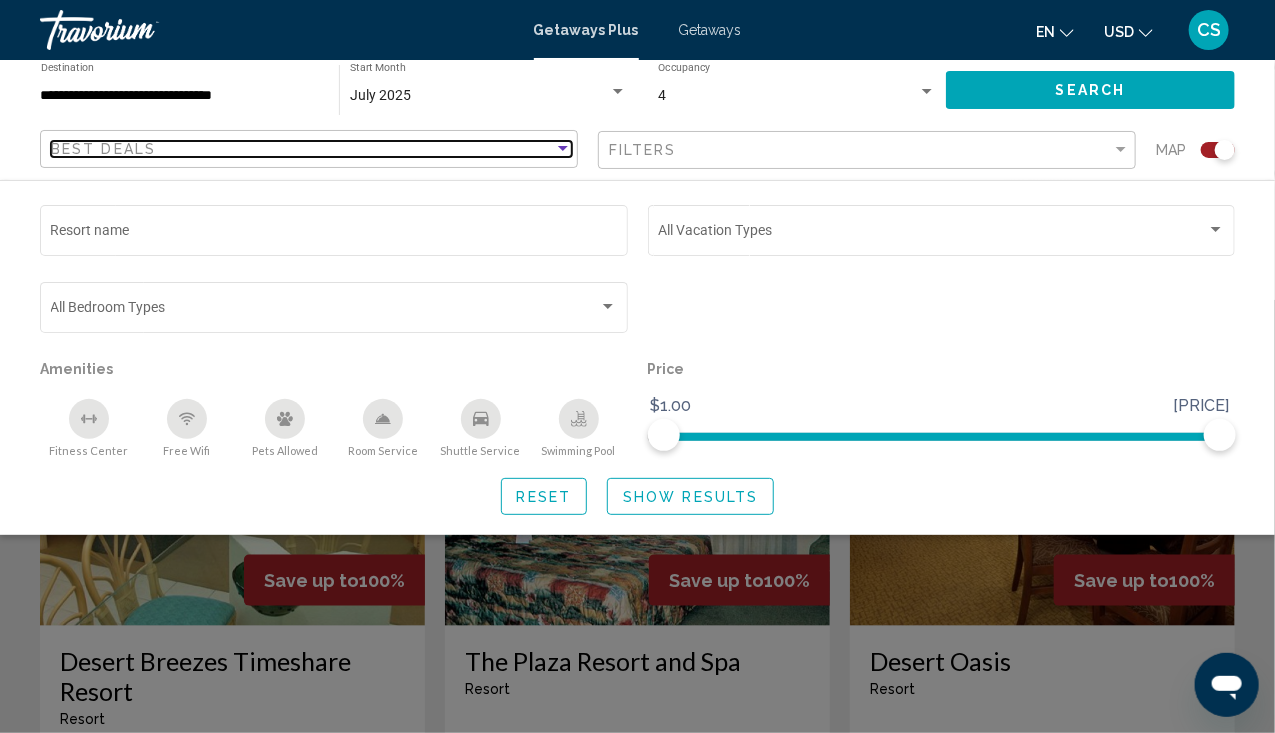 scroll, scrollTop: 581, scrollLeft: 0, axis: vertical 